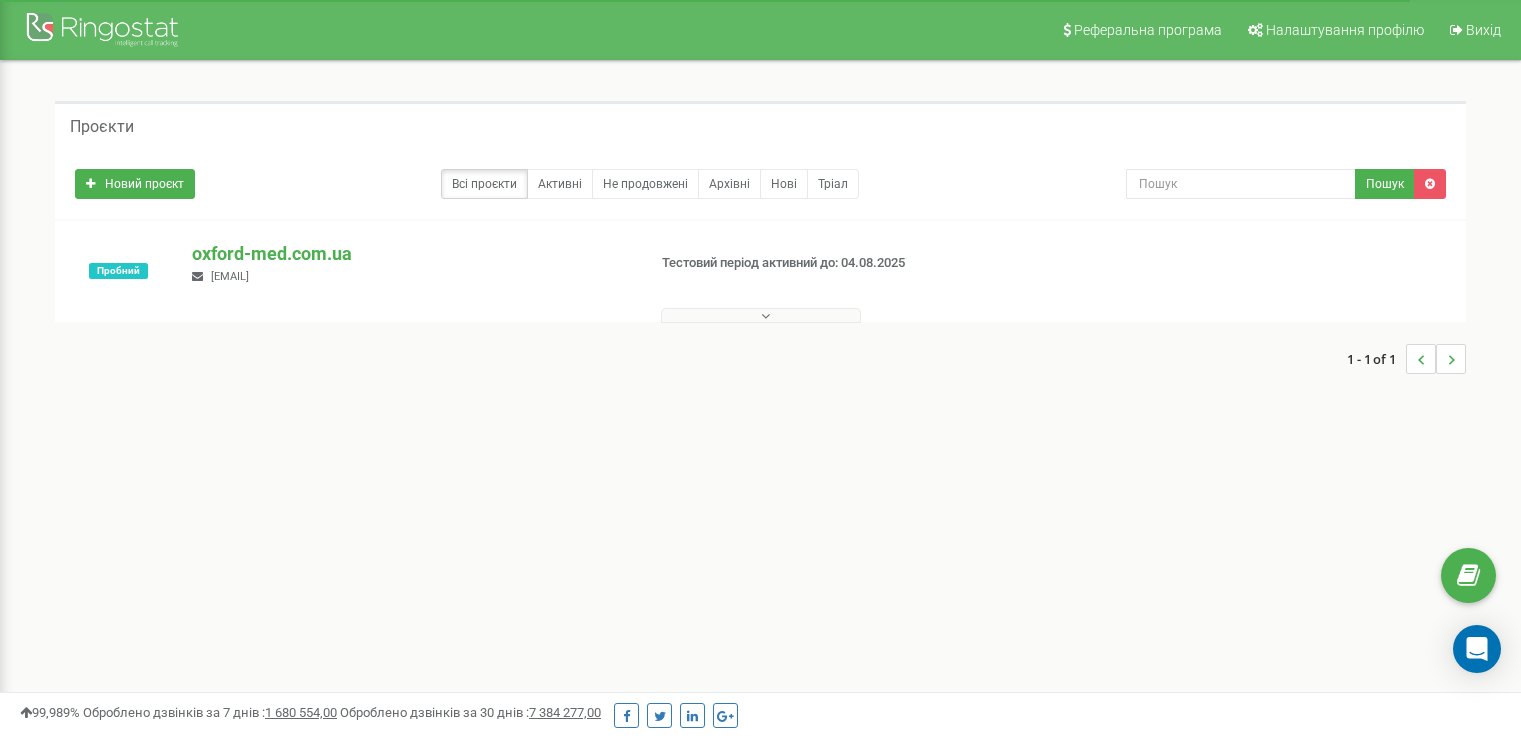 scroll, scrollTop: 0, scrollLeft: 0, axis: both 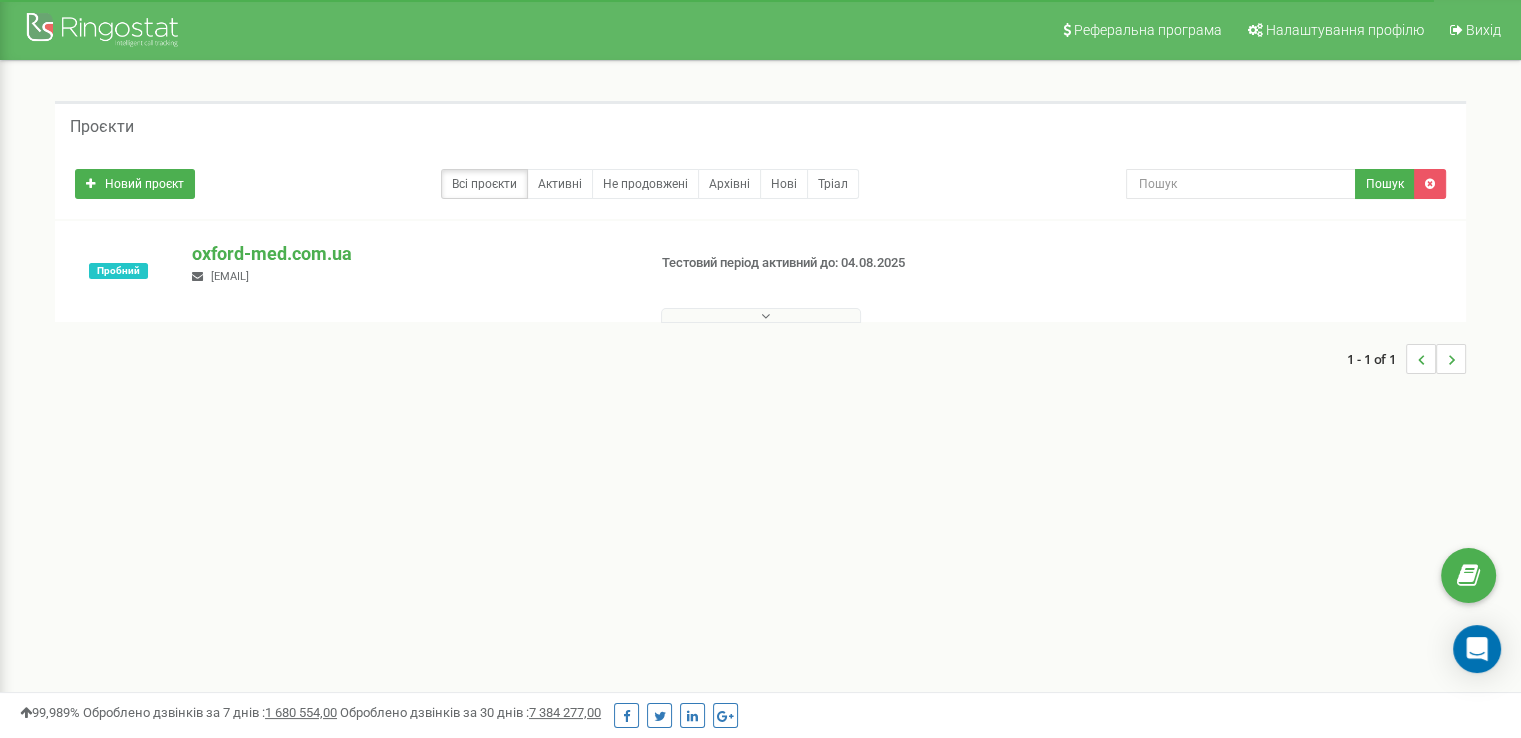 click at bounding box center (761, 315) 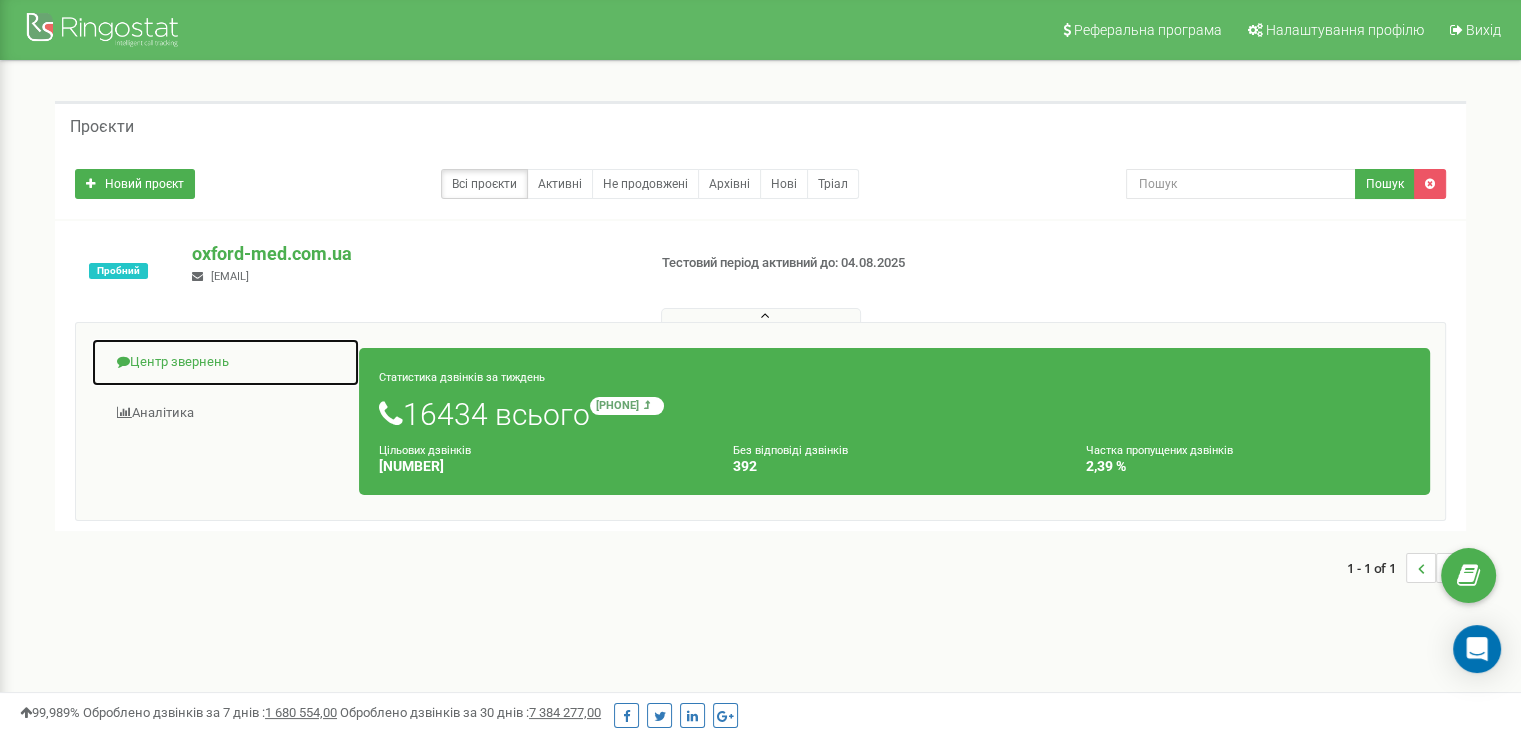 click on "Центр звернень" at bounding box center [225, 362] 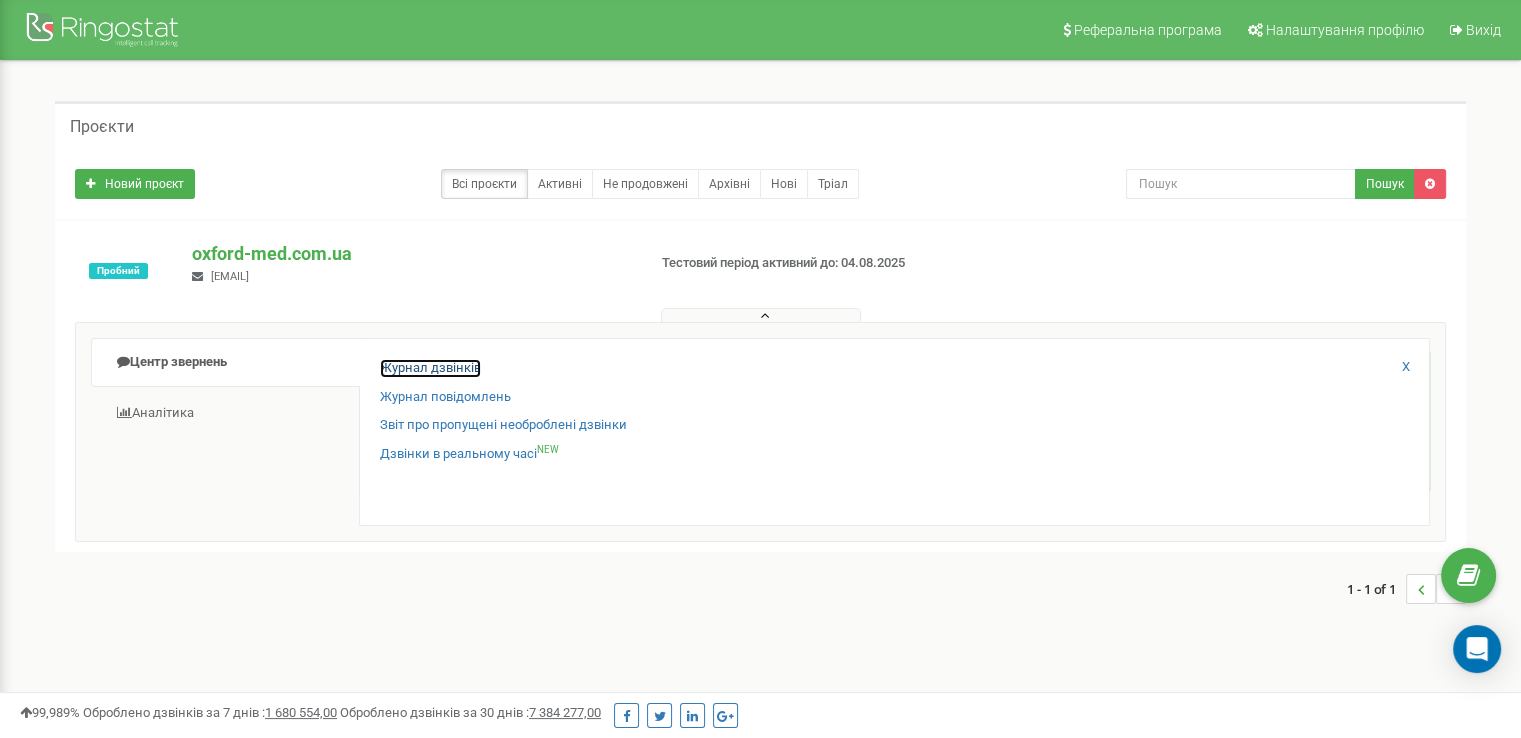 click on "Журнал дзвінків" at bounding box center [430, 368] 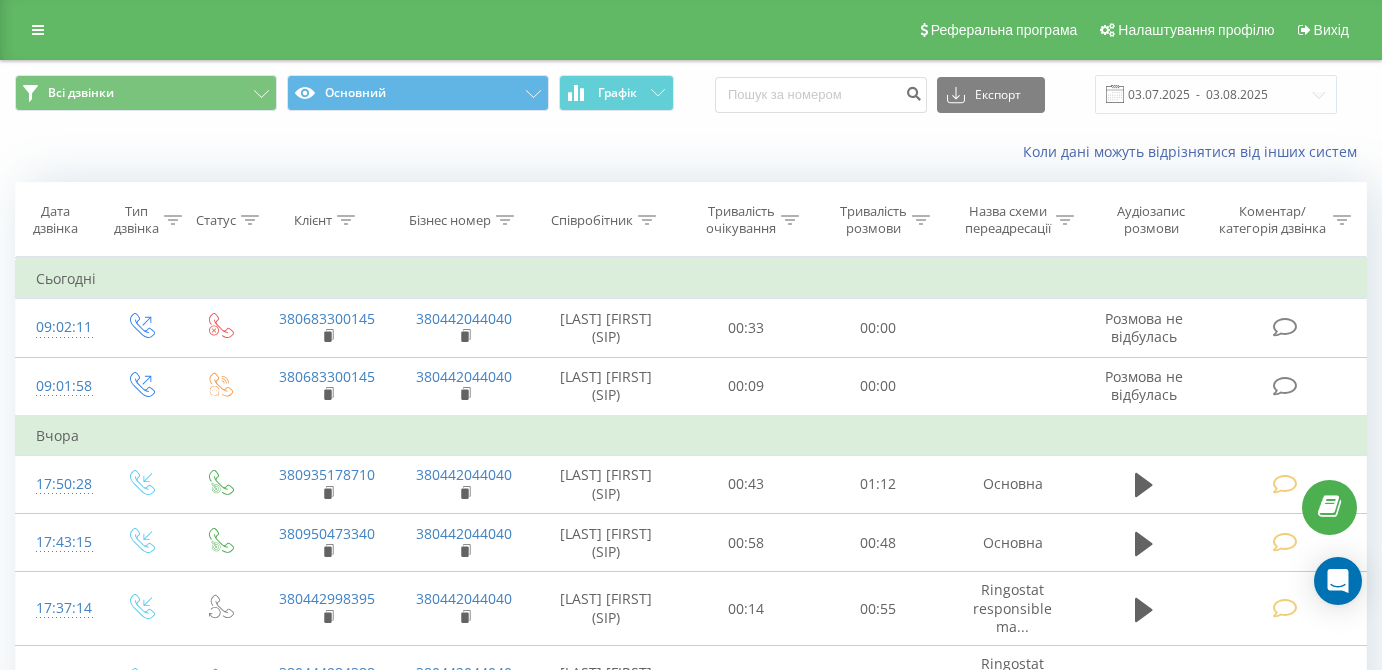 scroll, scrollTop: 0, scrollLeft: 0, axis: both 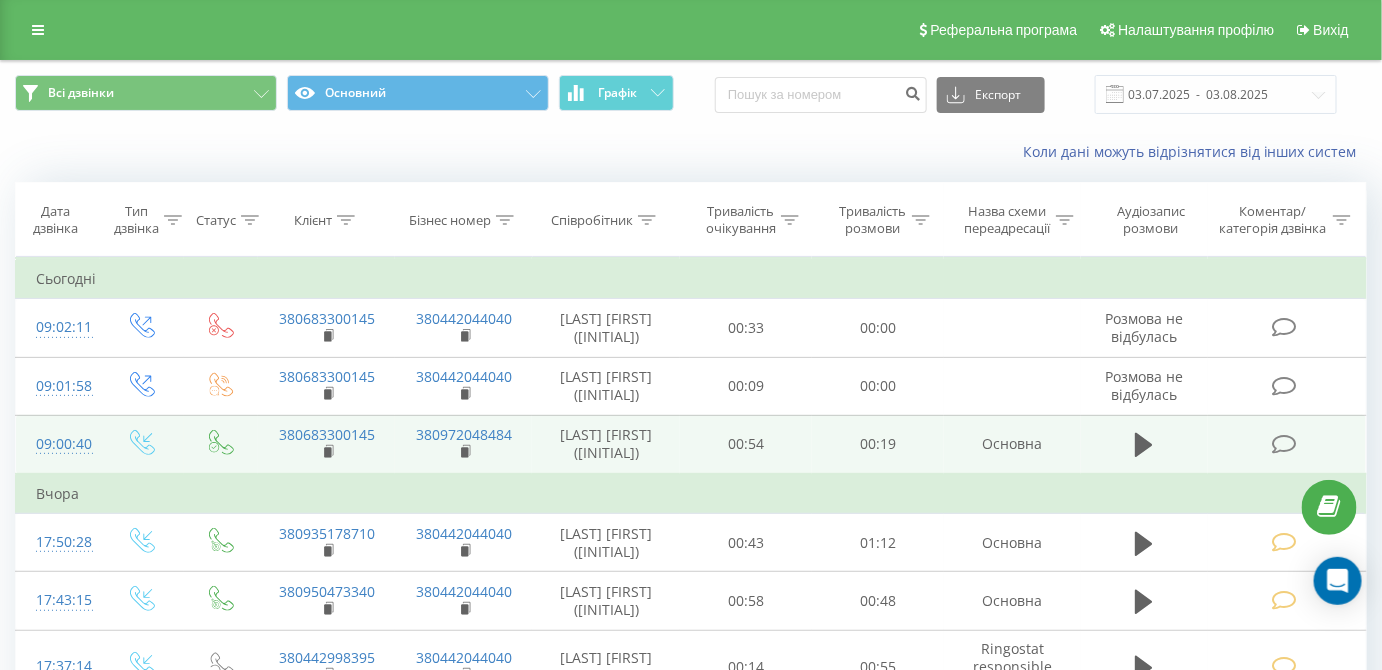 click at bounding box center (1287, 444) 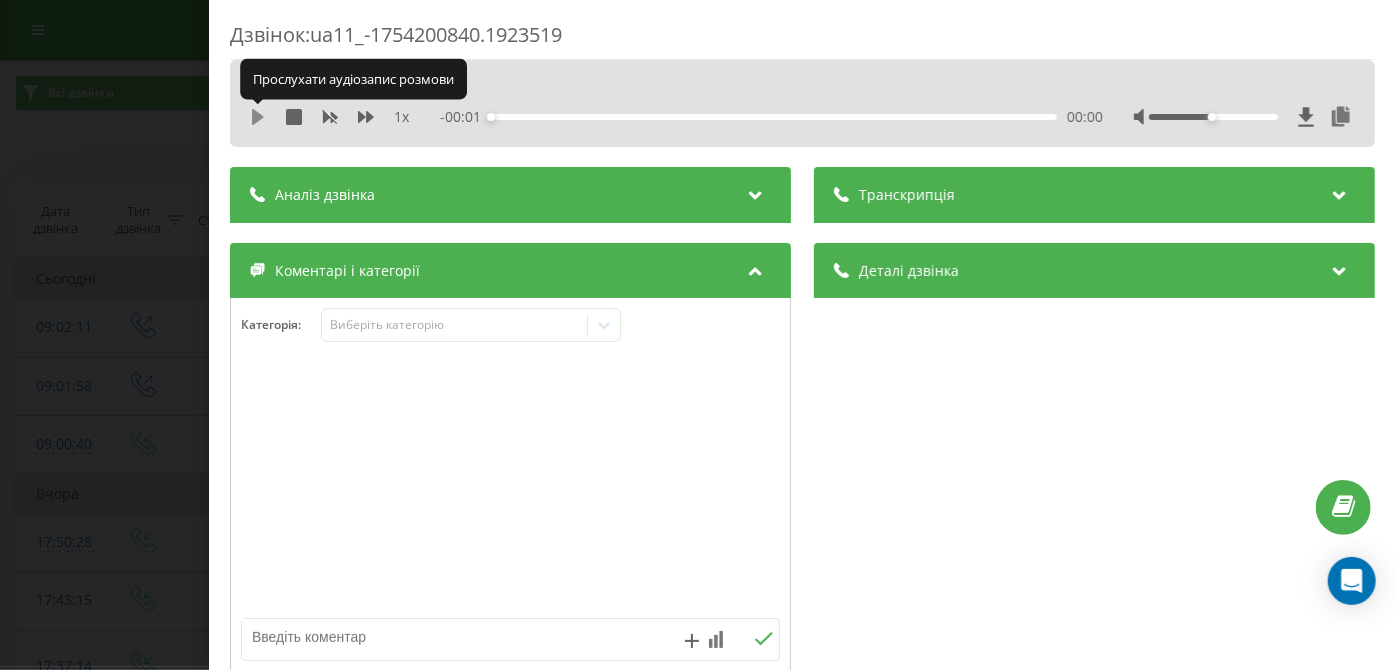 click 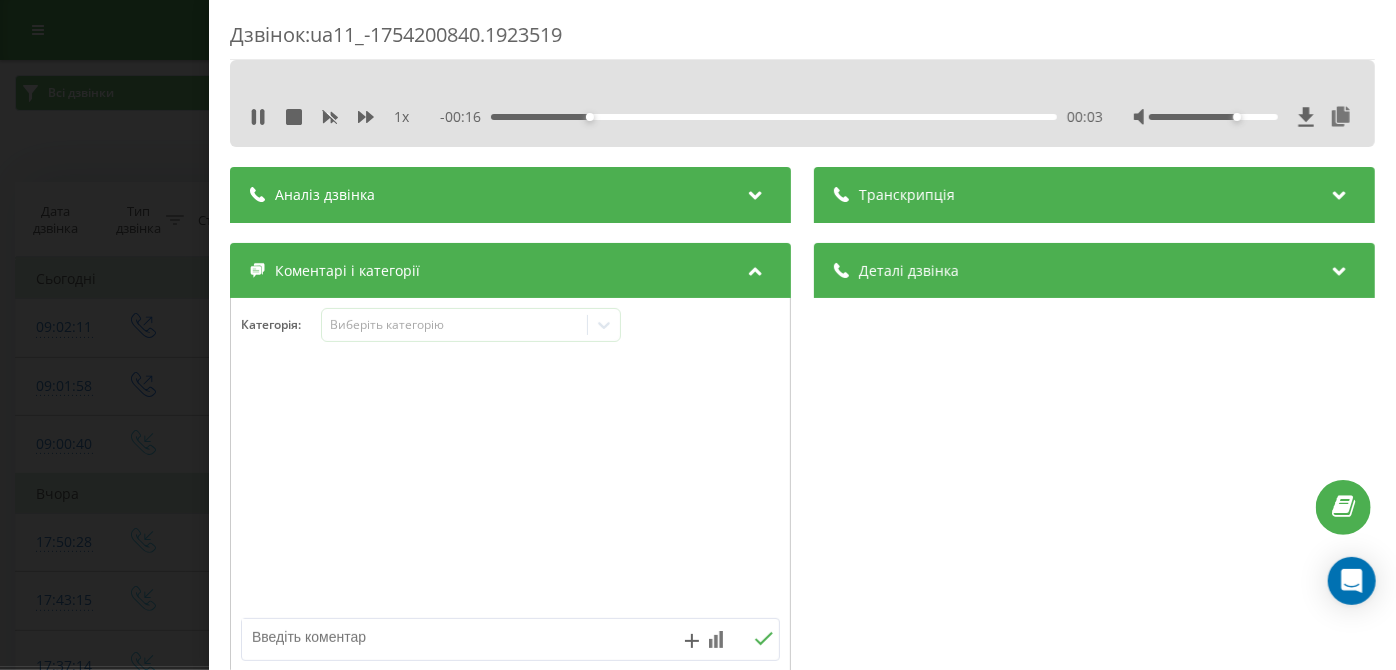 click at bounding box center (1213, 117) 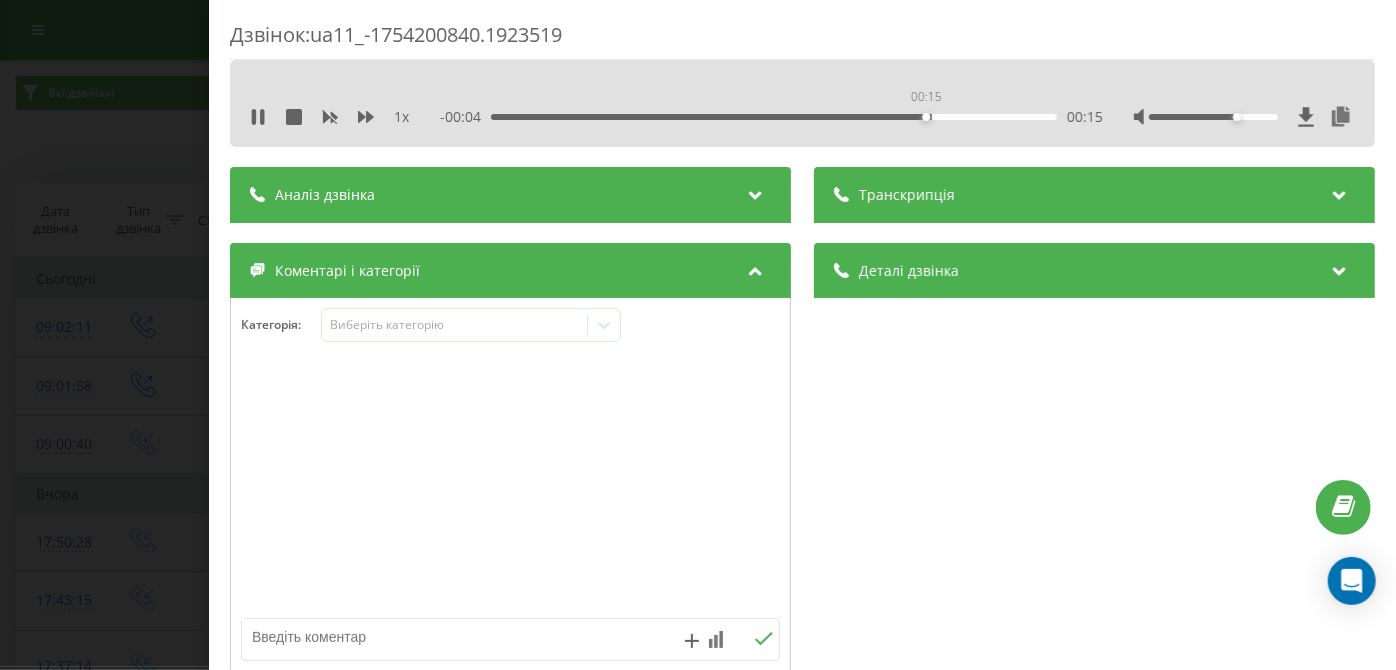 click on "00:15" at bounding box center (775, 117) 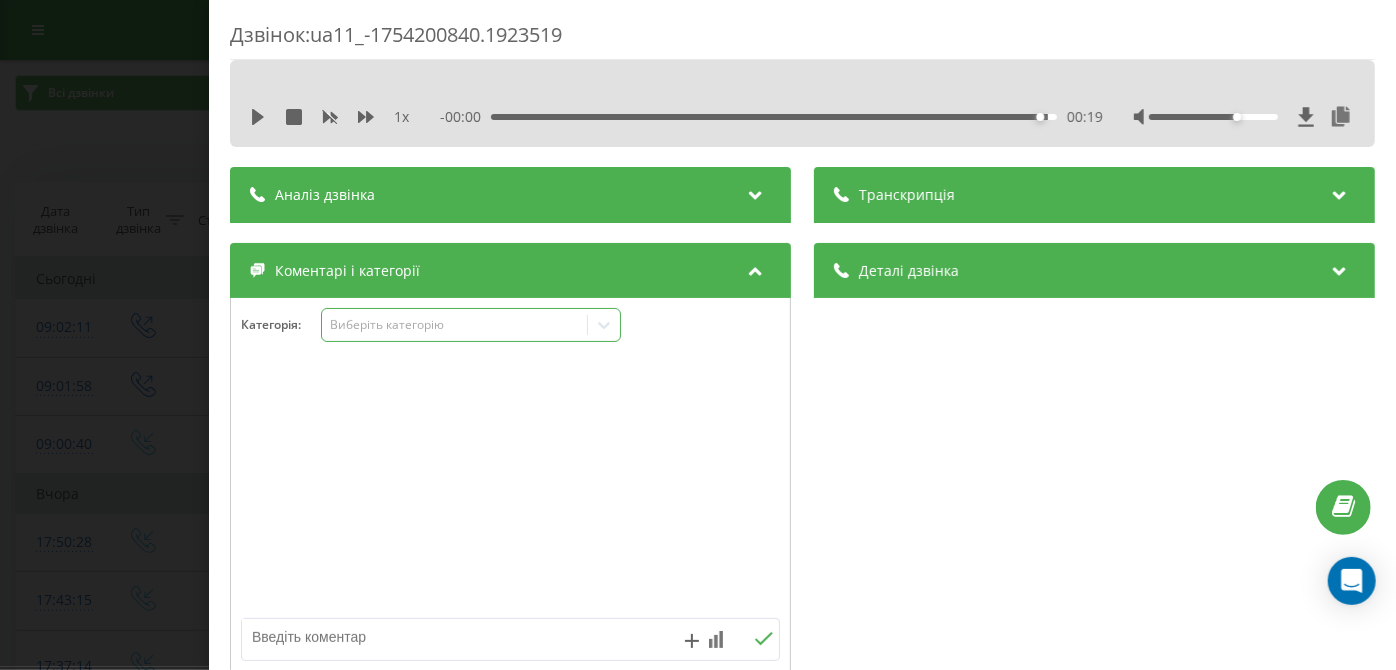click on "Виберіть категорію" at bounding box center [471, 325] 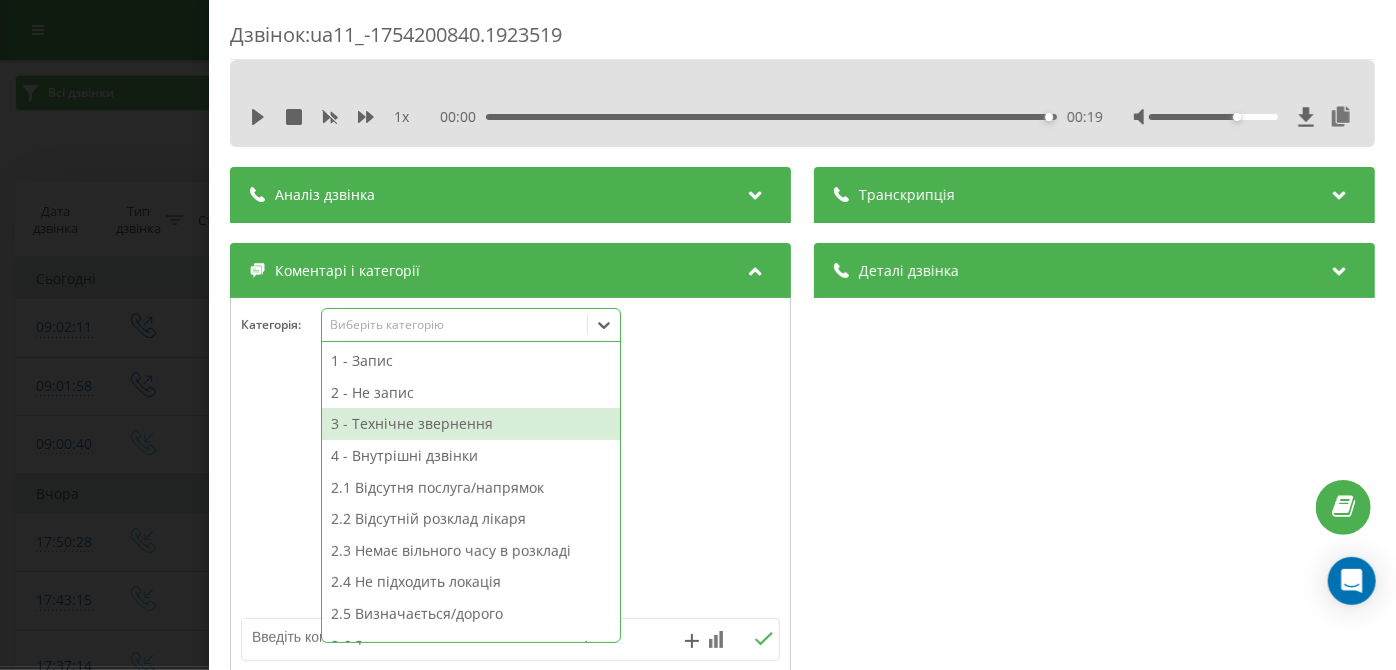 click on "3 - Технічне звернення" at bounding box center (471, 424) 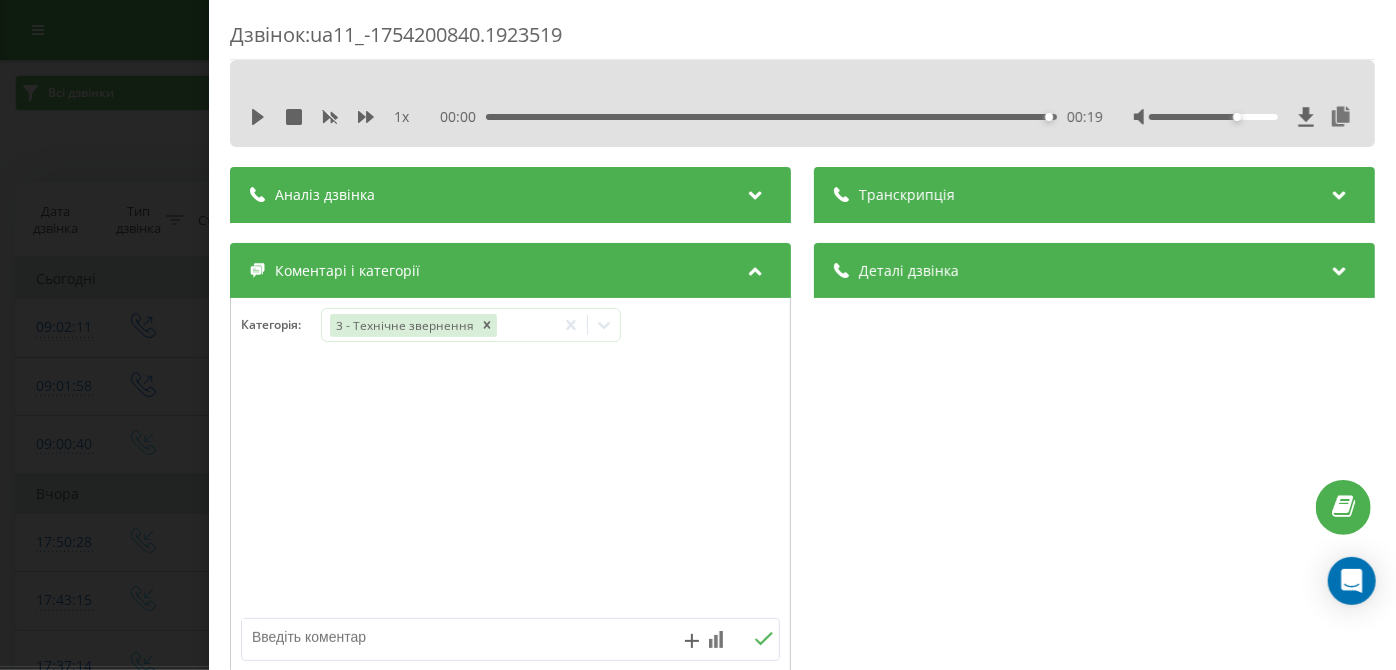 click at bounding box center (456, 637) 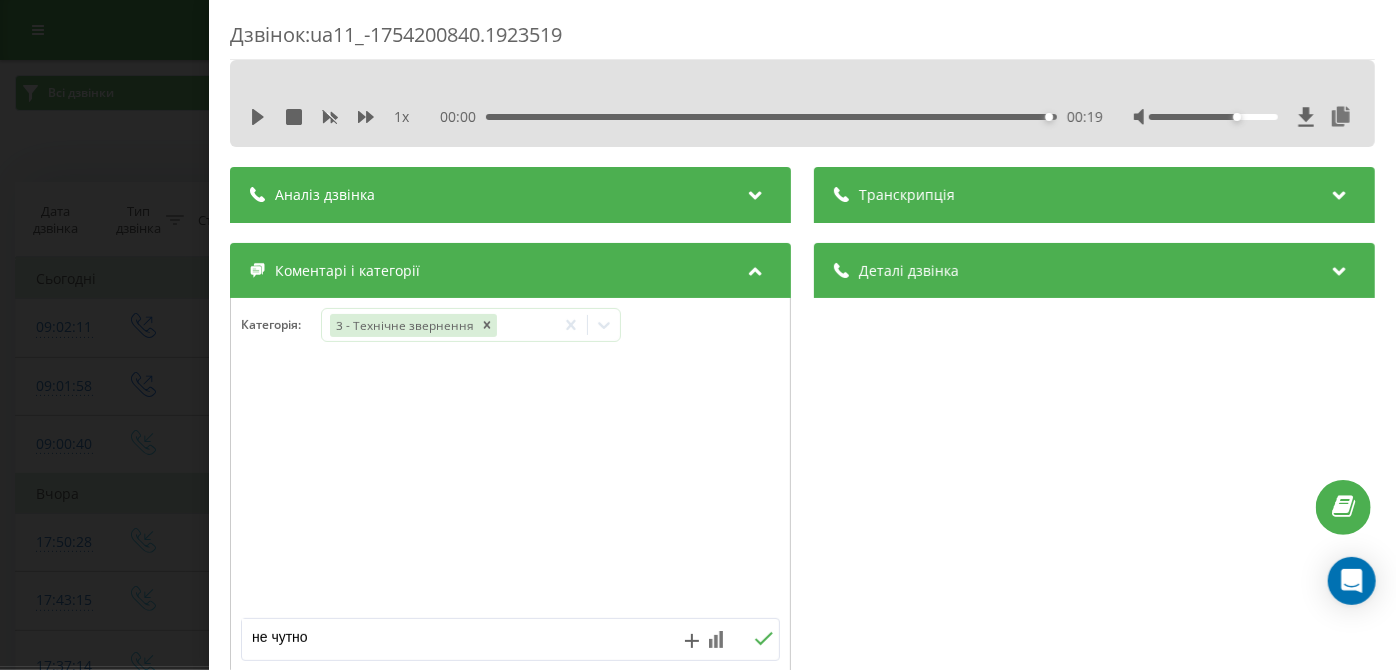 type on "не чутно" 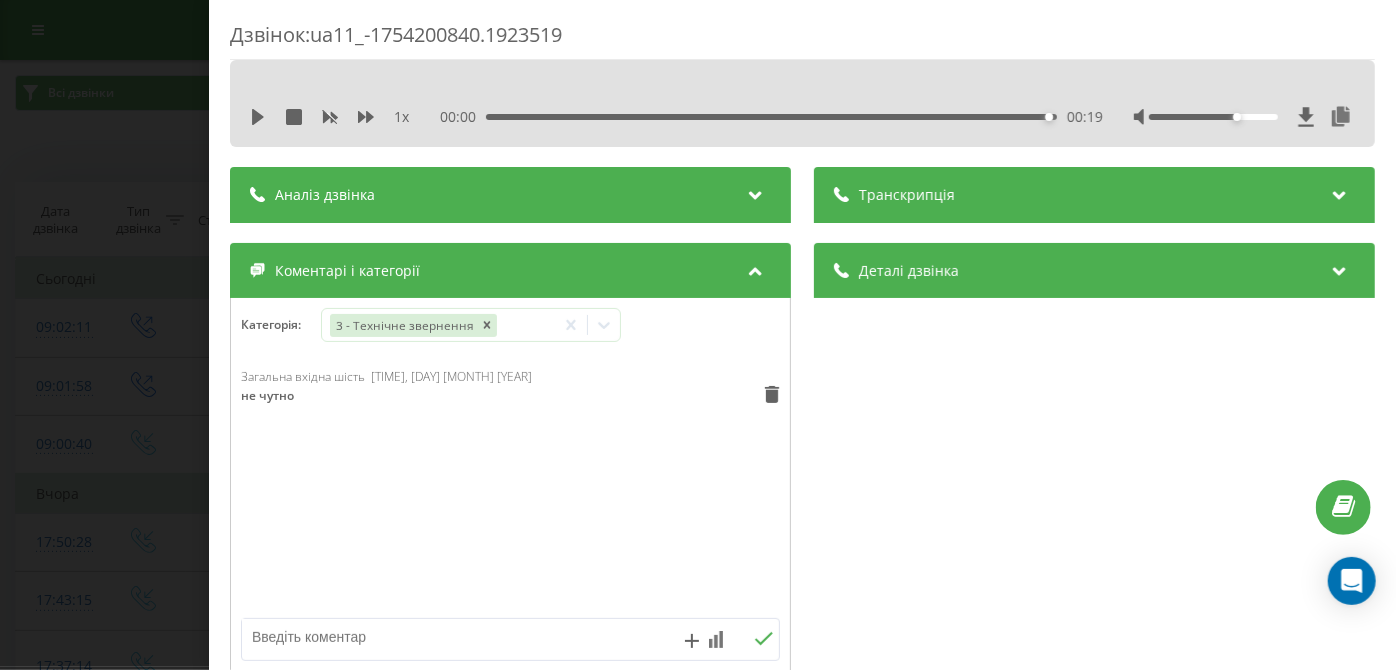 click on "Дзвінок :  ua11_-1754200840.1923519   1 x  00:00 00:19   00:19   Транскрипція Для AI-аналізу майбутніх дзвінків  налаштуйте та активуйте профіль на сторінці . Якщо профіль вже є і дзвінок відповідає його умовам, оновіть сторінку через 10 хвилин - AI аналізує поточний дзвінок. Аналіз дзвінка Для AI-аналізу майбутніх дзвінків  налаштуйте та активуйте профіль на сторінці . Якщо профіль вже є і дзвінок відповідає його умовам, оновіть сторінку через 10 хвилин - AI аналізує поточний дзвінок. Деталі дзвінка Загальне Дата дзвінка 2025-08-03 09:00:40 Тип дзвінка Вхідний Статус дзвінка Успішний 380683300145 n/a" at bounding box center [698, 335] 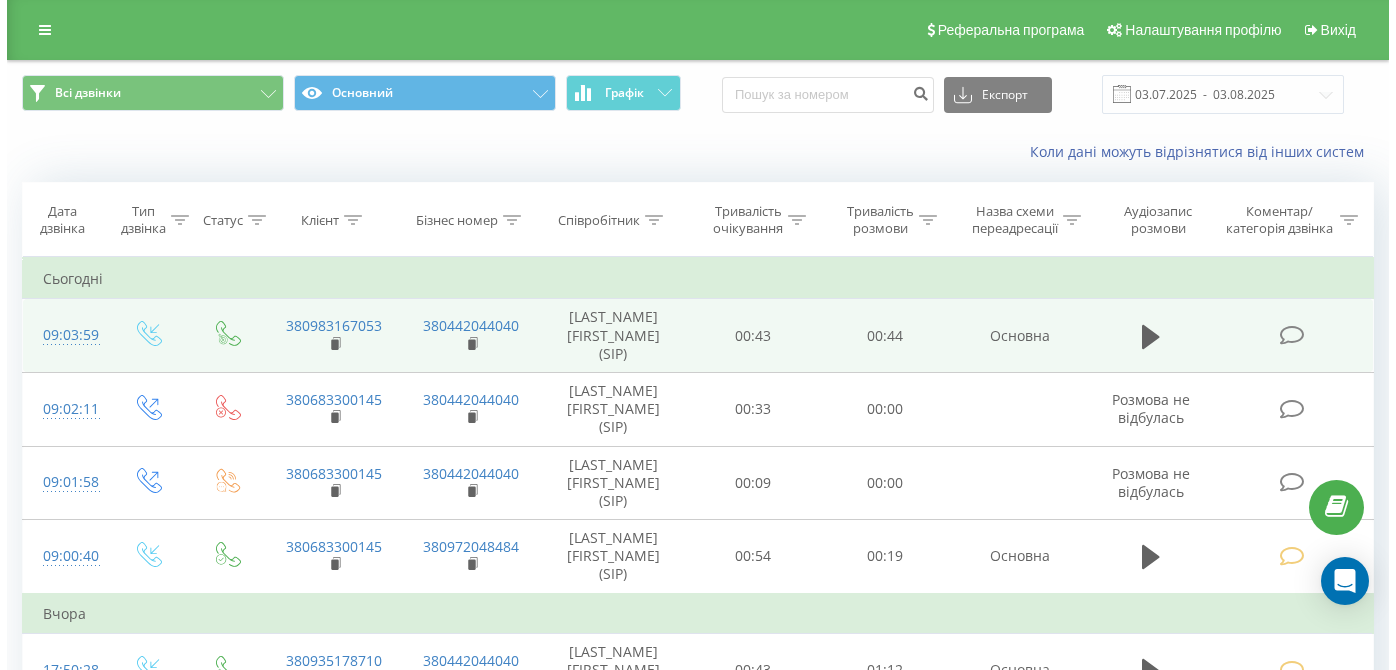 scroll, scrollTop: 0, scrollLeft: 0, axis: both 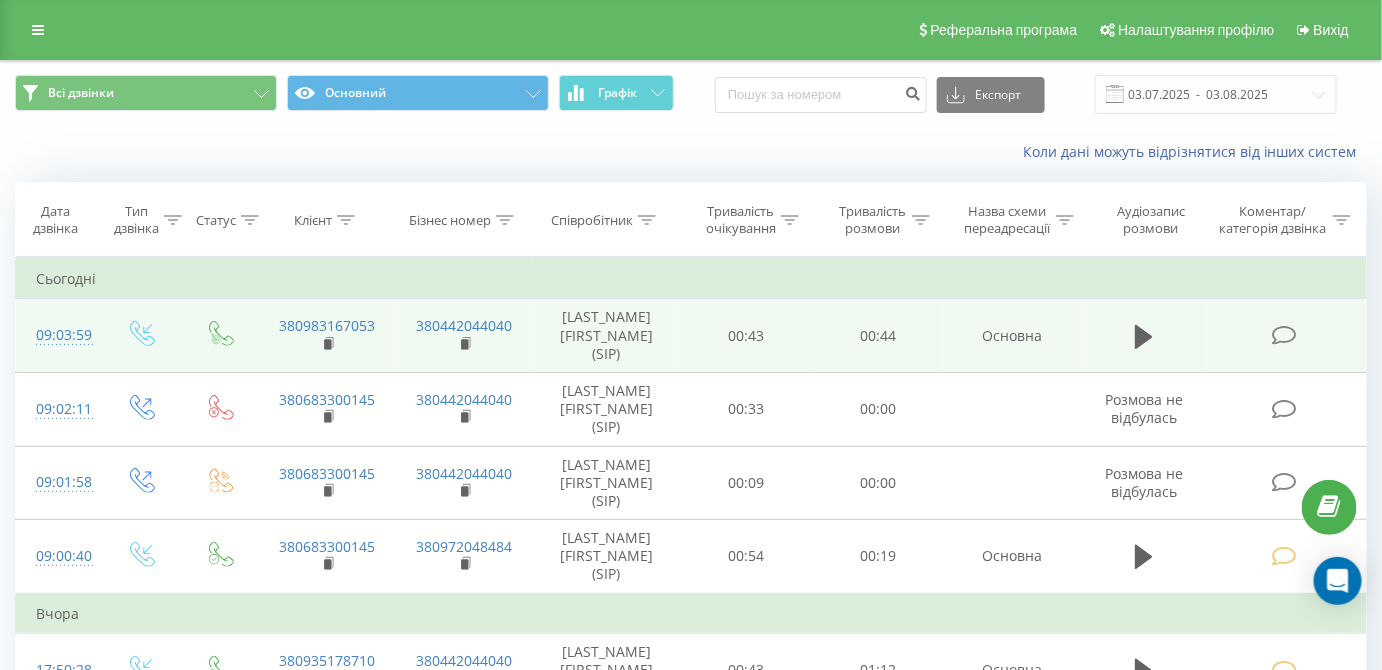 click at bounding box center (1284, 335) 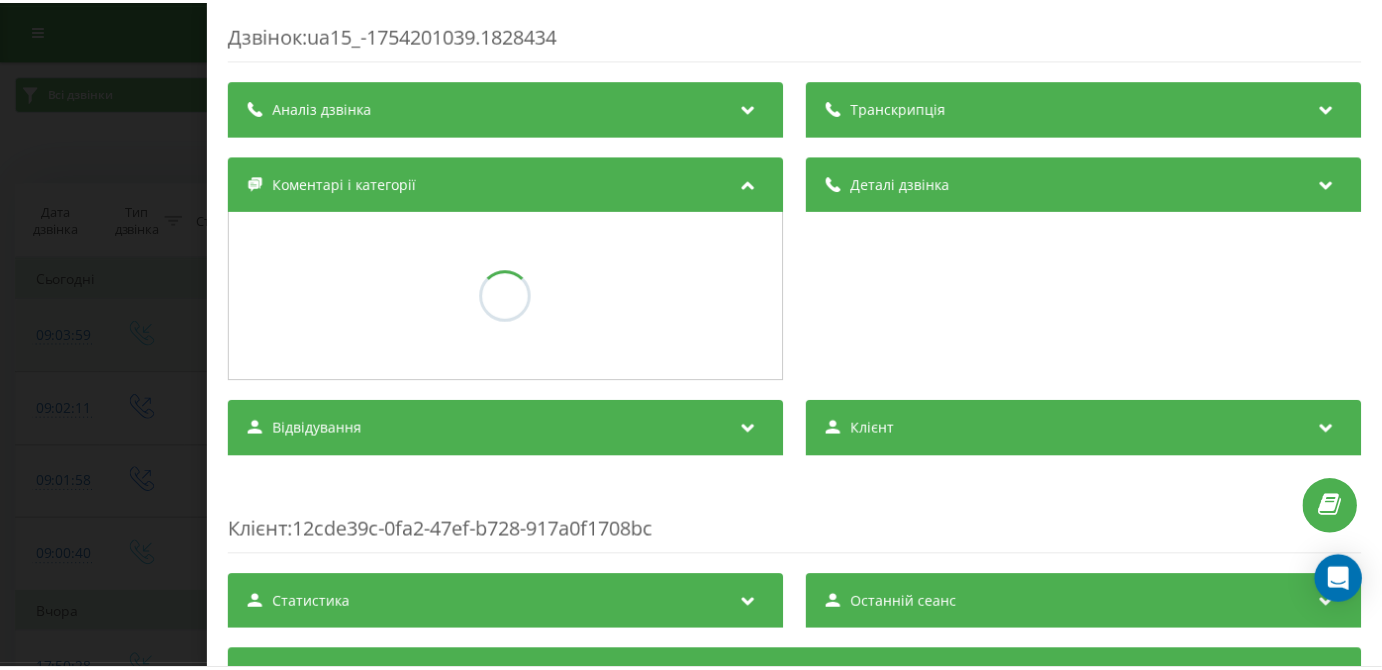 scroll, scrollTop: 0, scrollLeft: 0, axis: both 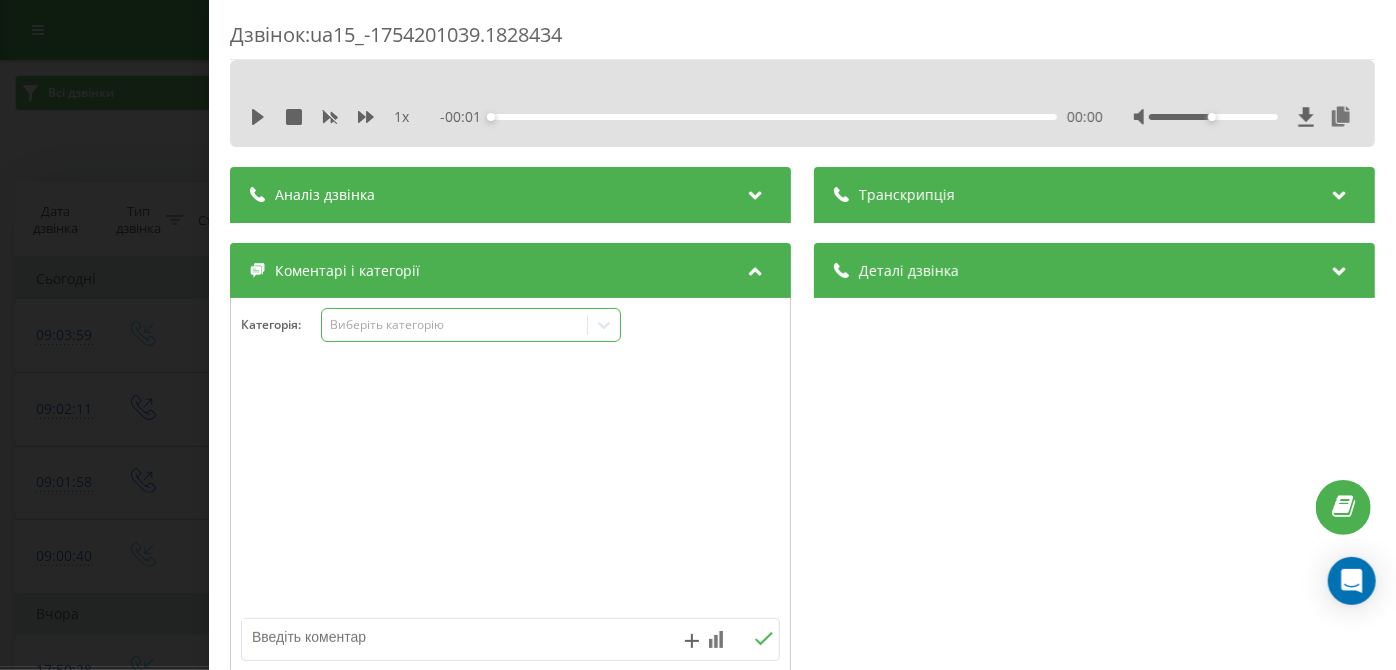 click on "Виберіть категорію" at bounding box center (471, 325) 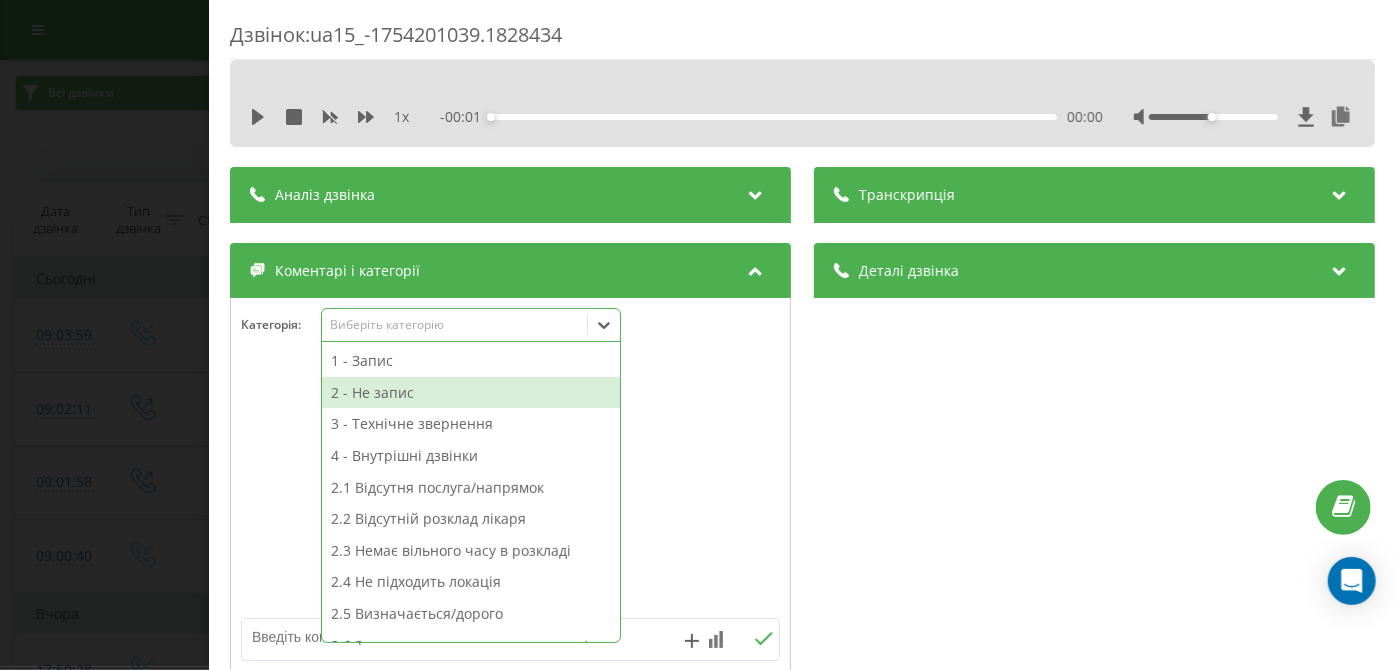 click on "2 - Не запис" at bounding box center [471, 393] 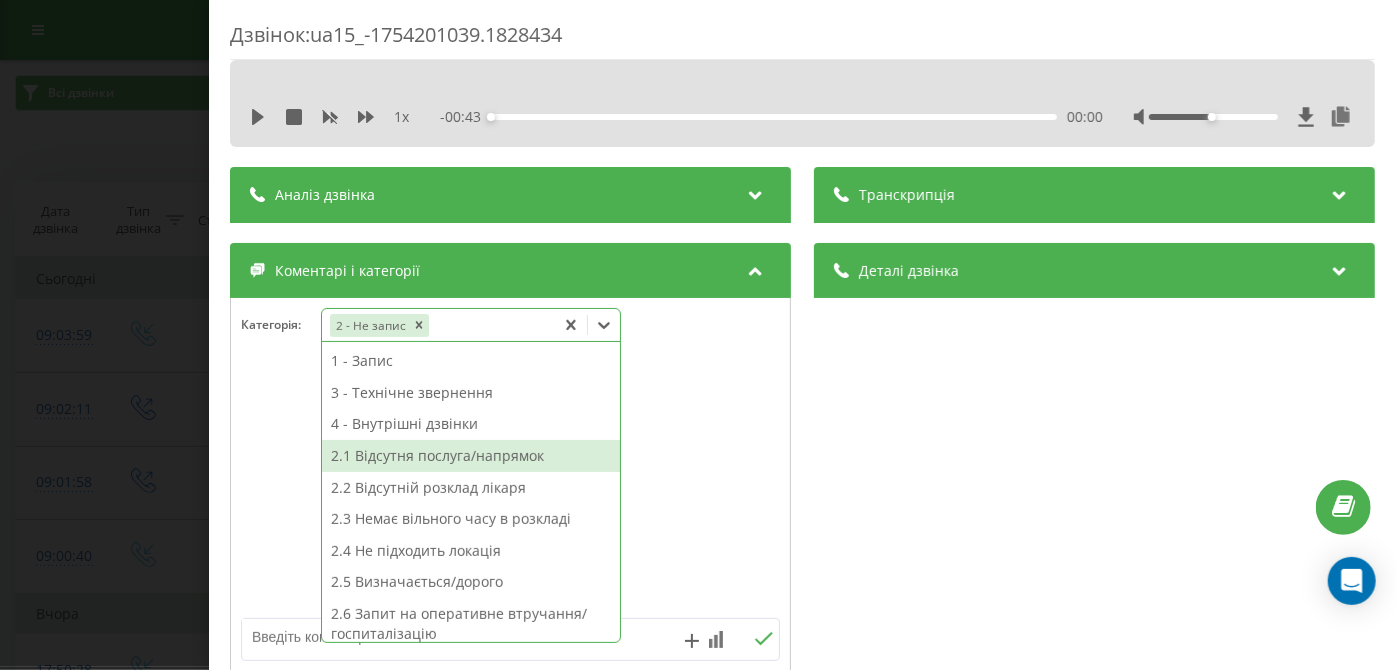 click on "2.1 Відсутня послуга/напрямок" at bounding box center [471, 456] 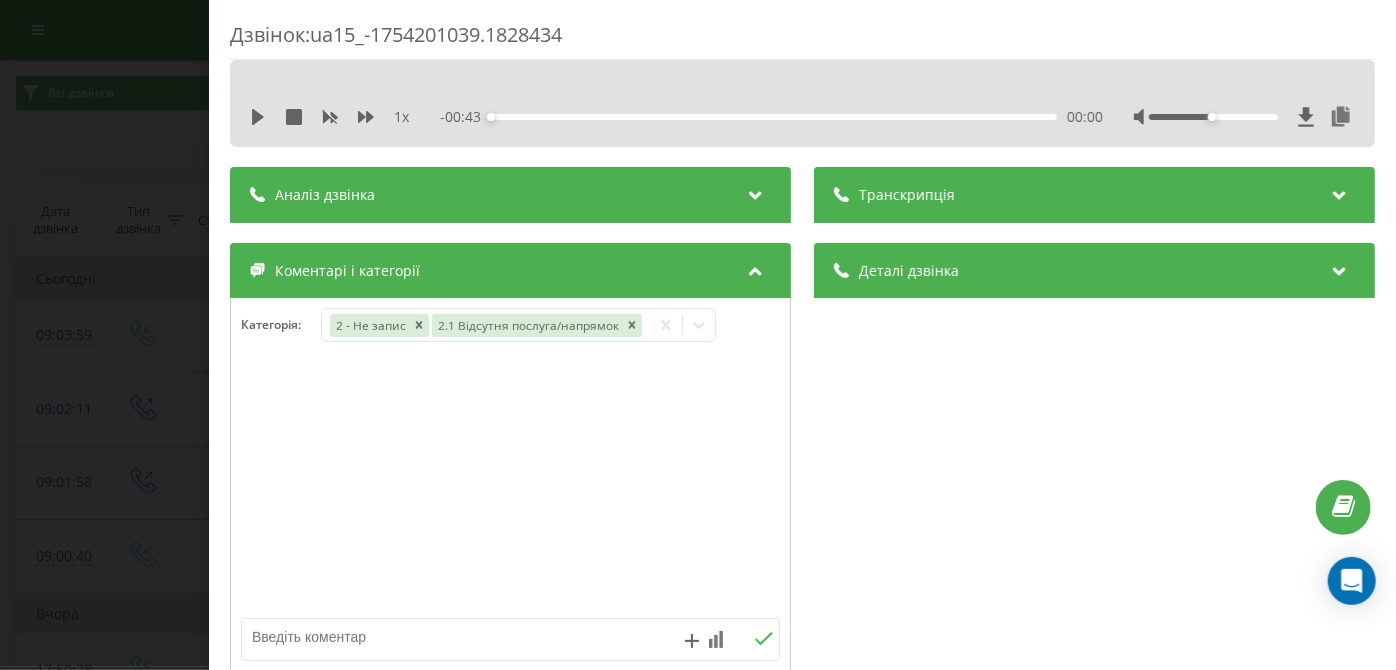 click on "Дзвінок :  ua15_-1754201039.1828434   1 x  - 00:43 00:00   00:00   Транскрипція Для AI-аналізу майбутніх дзвінків  налаштуйте та активуйте профіль на сторінці . Якщо профіль вже є і дзвінок відповідає його умовам, оновіть сторінку через 10 хвилин - AI аналізує поточний дзвінок. Аналіз дзвінка Для AI-аналізу майбутніх дзвінків  налаштуйте та активуйте профіль на сторінці . Якщо профіль вже є і дзвінок відповідає його умовам, оновіть сторінку через 10 хвилин - AI аналізує поточний дзвінок. Деталі дзвінка Загальне Дата дзвінка 2025-08-03 09:03:59 Тип дзвінка Вхідний Статус дзвінка Цільовий 380983167053 :" at bounding box center [698, 335] 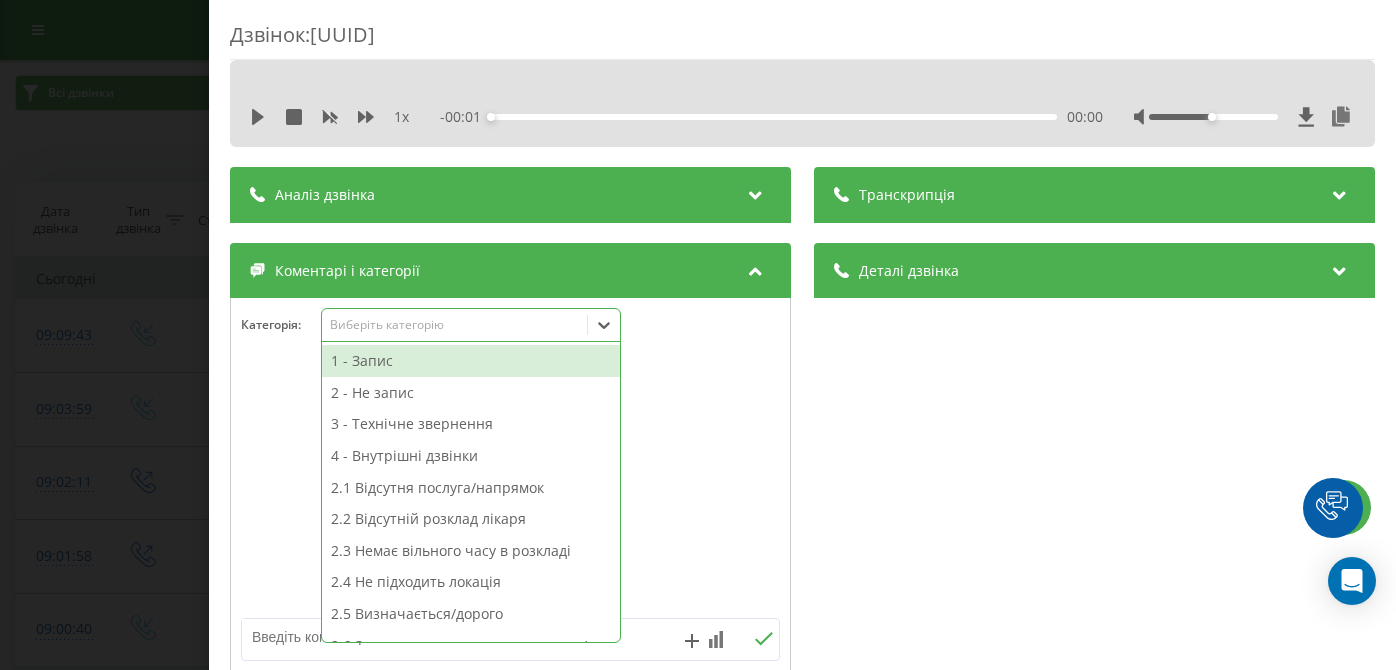 scroll, scrollTop: 0, scrollLeft: 0, axis: both 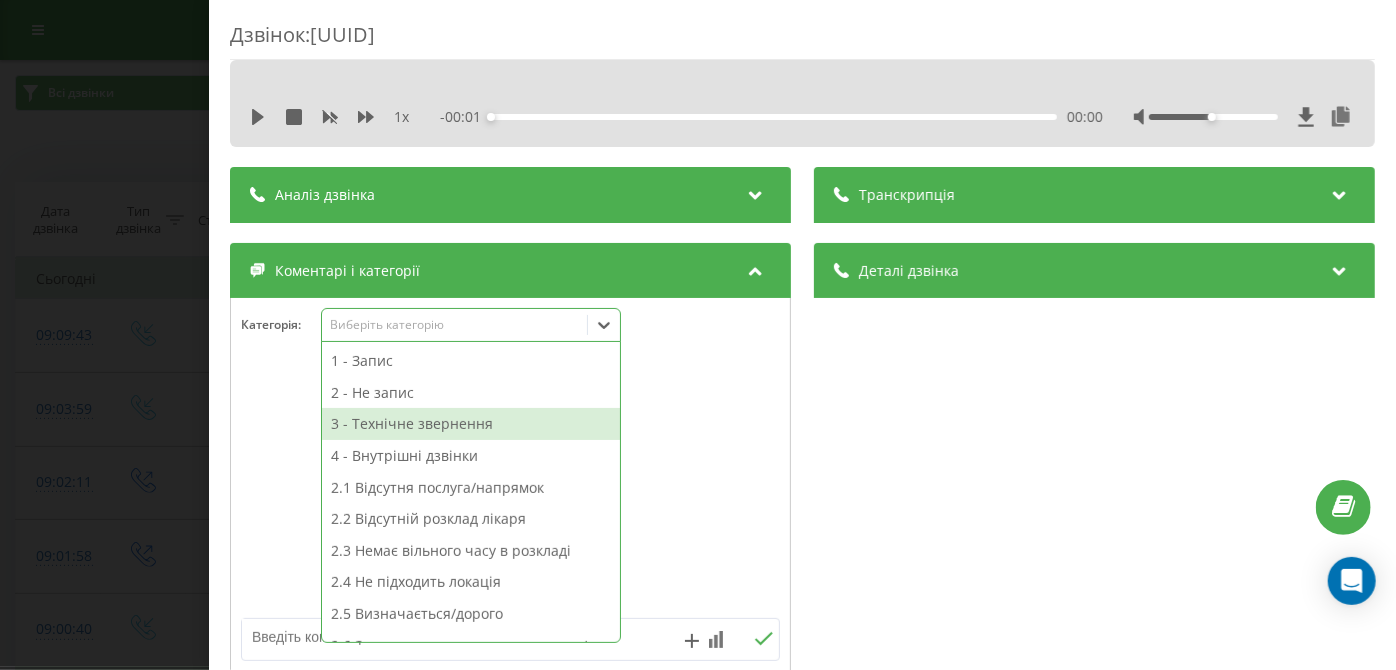 click on "3 - Технічне звернення" at bounding box center (471, 424) 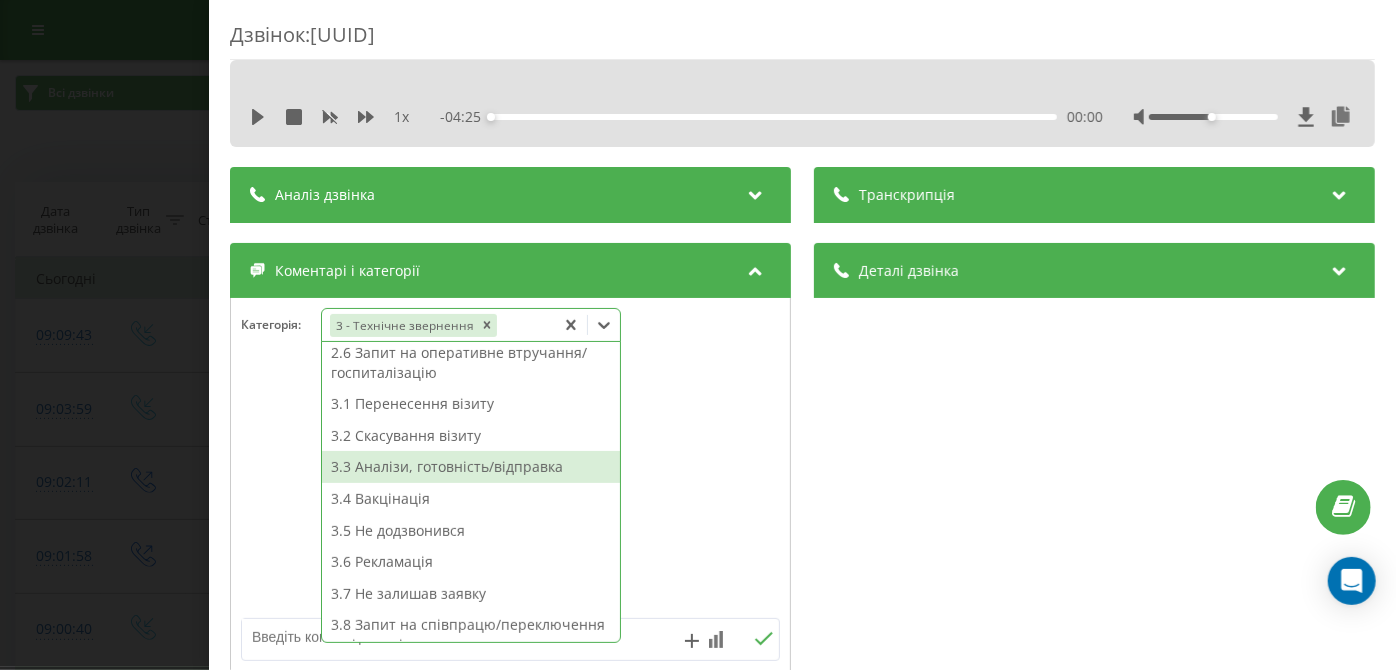 scroll, scrollTop: 313, scrollLeft: 0, axis: vertical 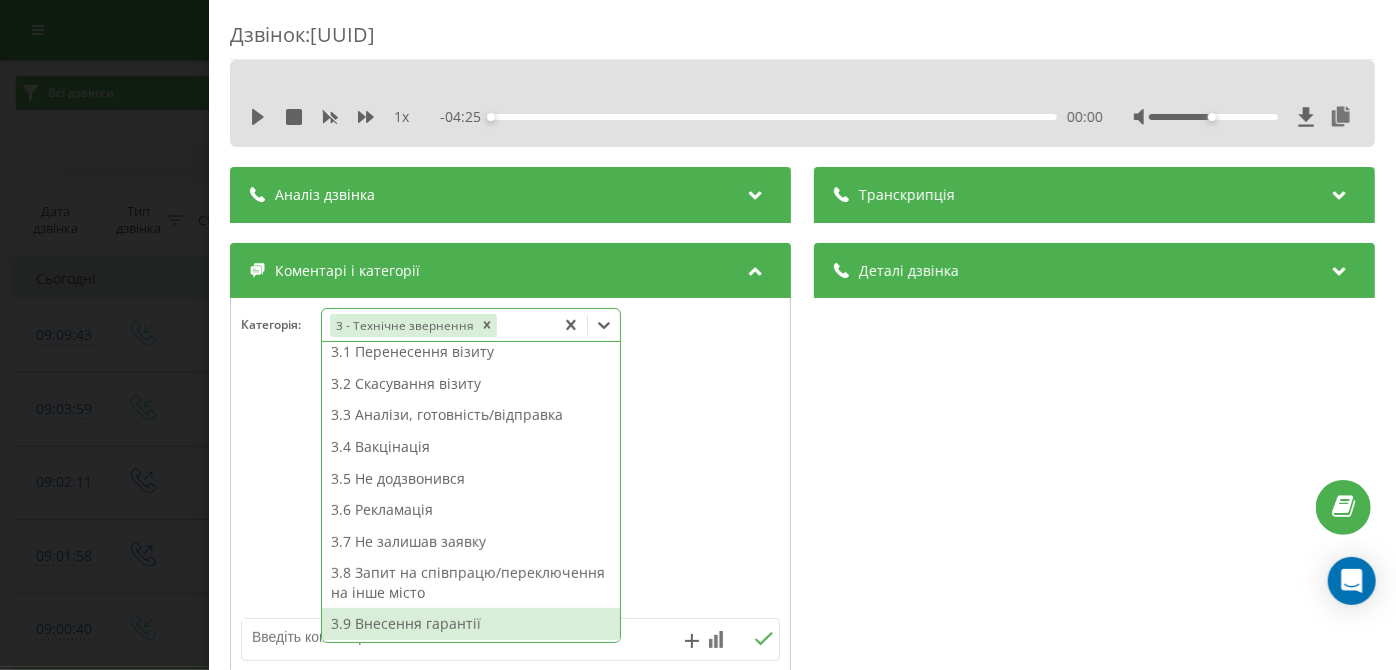 click on "3.9 Внесення гарантії" at bounding box center (471, 624) 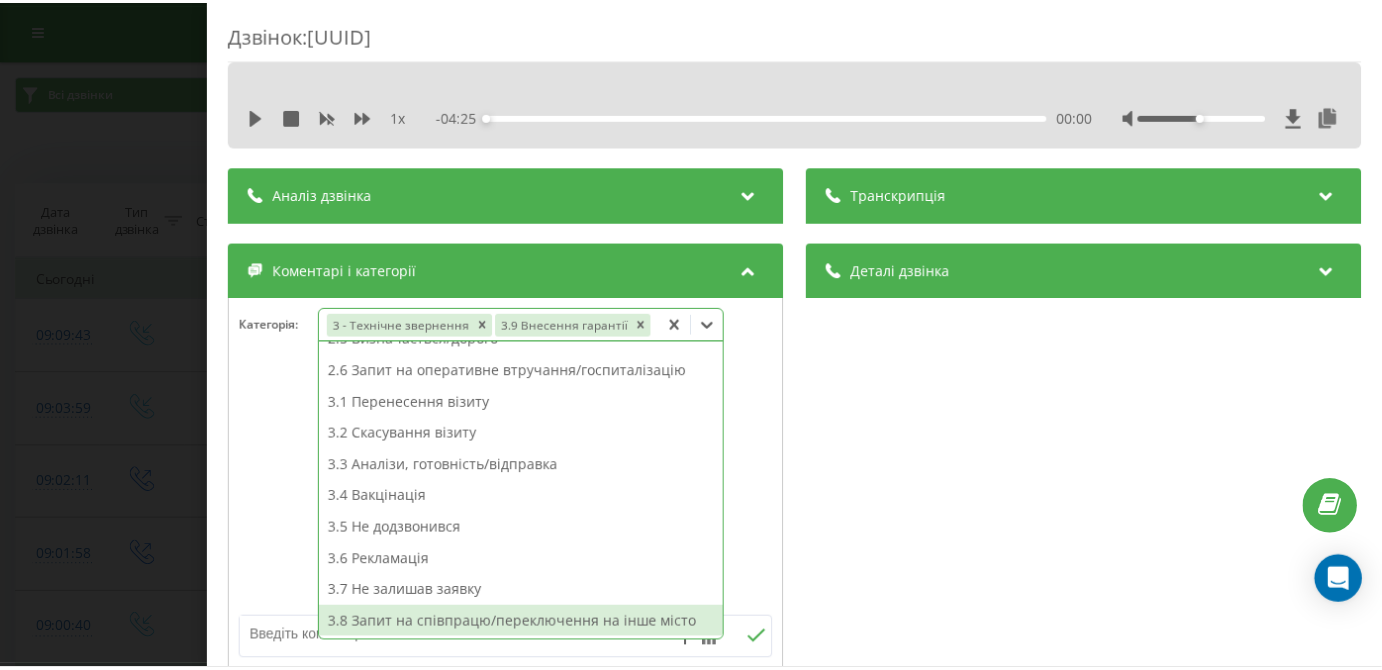 scroll, scrollTop: 242, scrollLeft: 0, axis: vertical 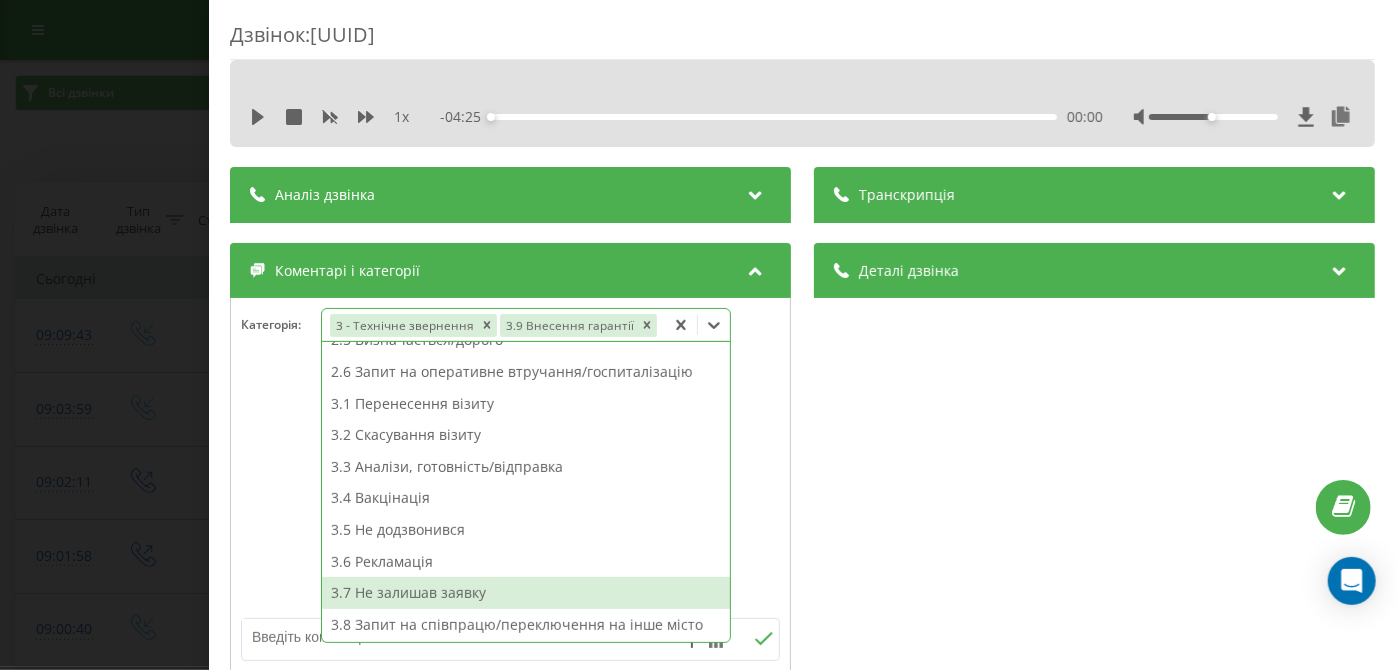 click on "Дзвінок : [UUID] 1 x - [TIME] [TIME] [TIME] Транскрипція Для AI-аналізу майбутніх дзвінків налаштуйте та активуйте профіль на сторінці . Якщо профіль вже є і дзвінок відповідає його умовам, оновіть сторінку через 10 хвилин - AI аналізує поточний дзвінок. Аналіз дзвінка Для AI-аналізу майбутніх дзвінків налаштуйте та активуйте профіль на сторінці . Якщо профіль вже є і дзвінок відповідає його умовам, оновіть сторінку через 10 хвилин - AI аналізує поточний дзвінок. Деталі дзвінка Загальне Дата дзвінка [YEAR]-[MONTH]-[DAY] [TIME] Тип дзвінка Вхідний Статус дзвінка Повторний [PHONE]" at bounding box center [698, 335] 